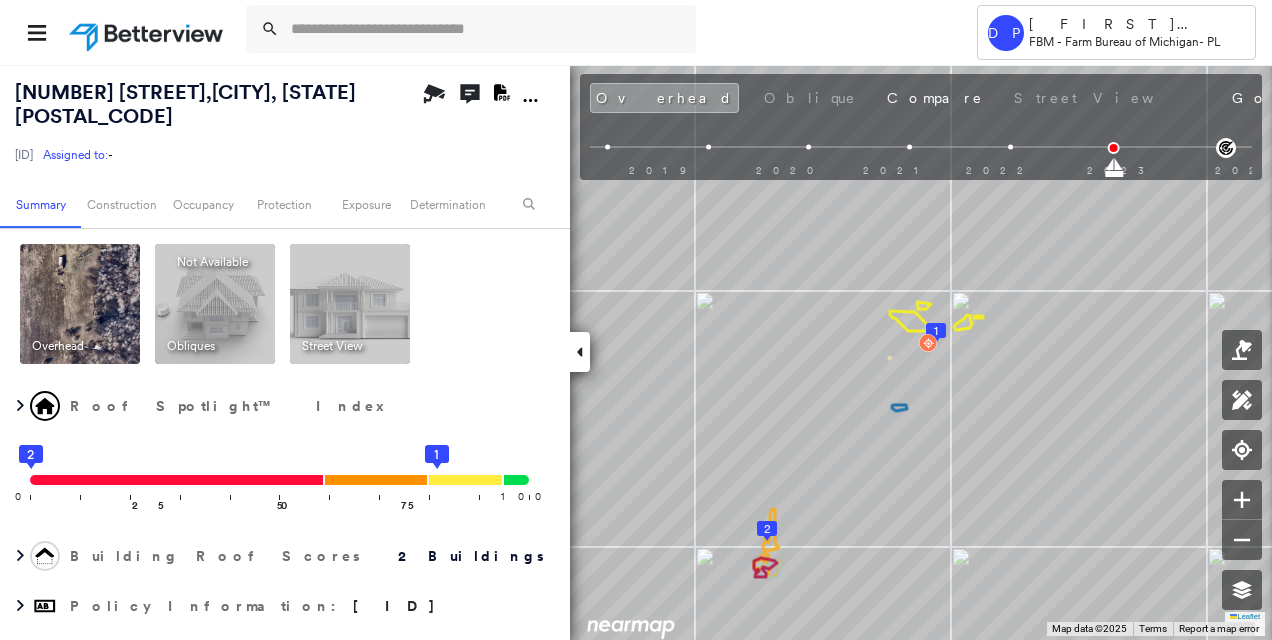 scroll, scrollTop: 0, scrollLeft: 0, axis: both 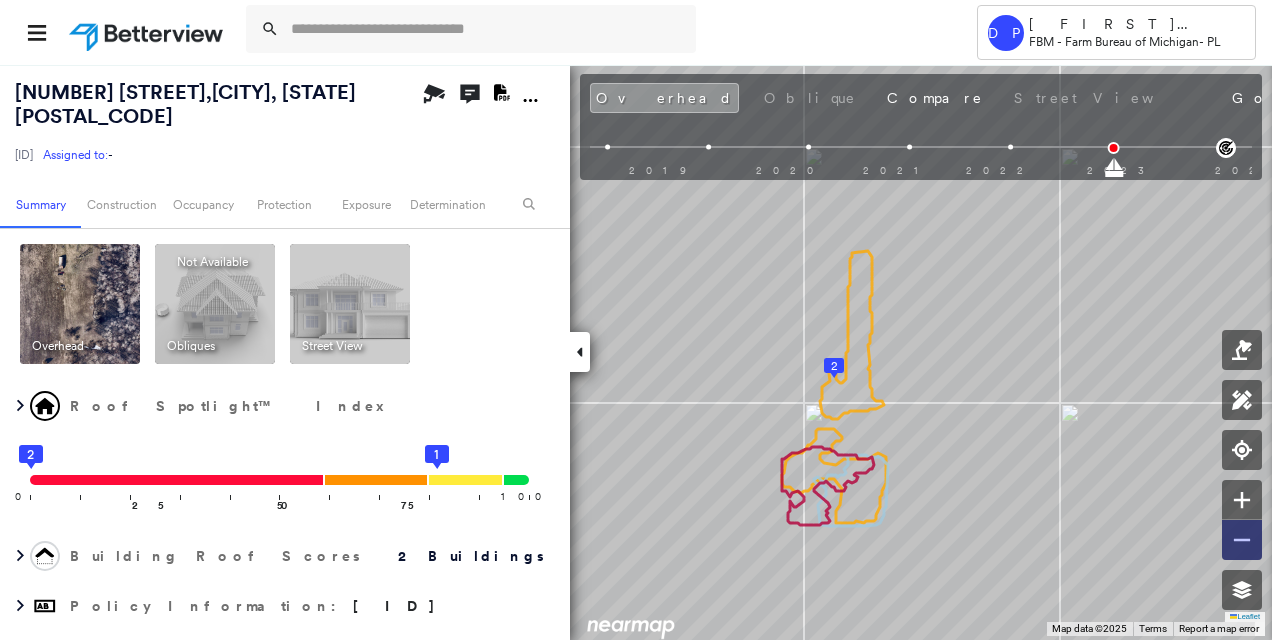 click at bounding box center (1242, 540) 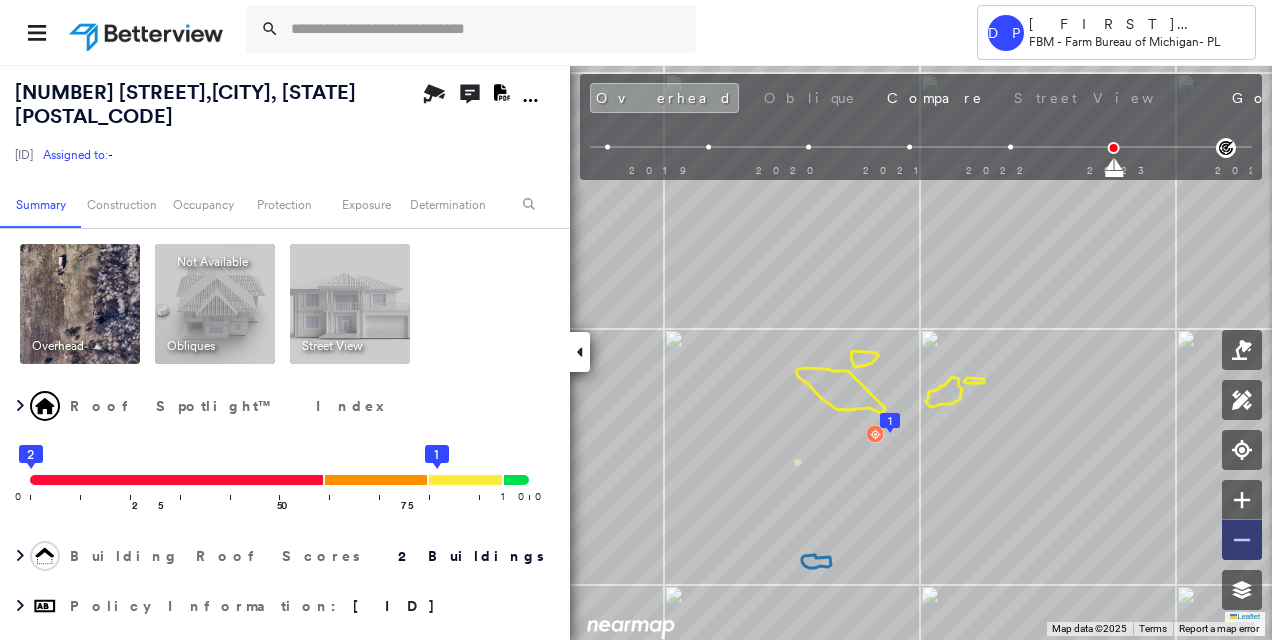 click 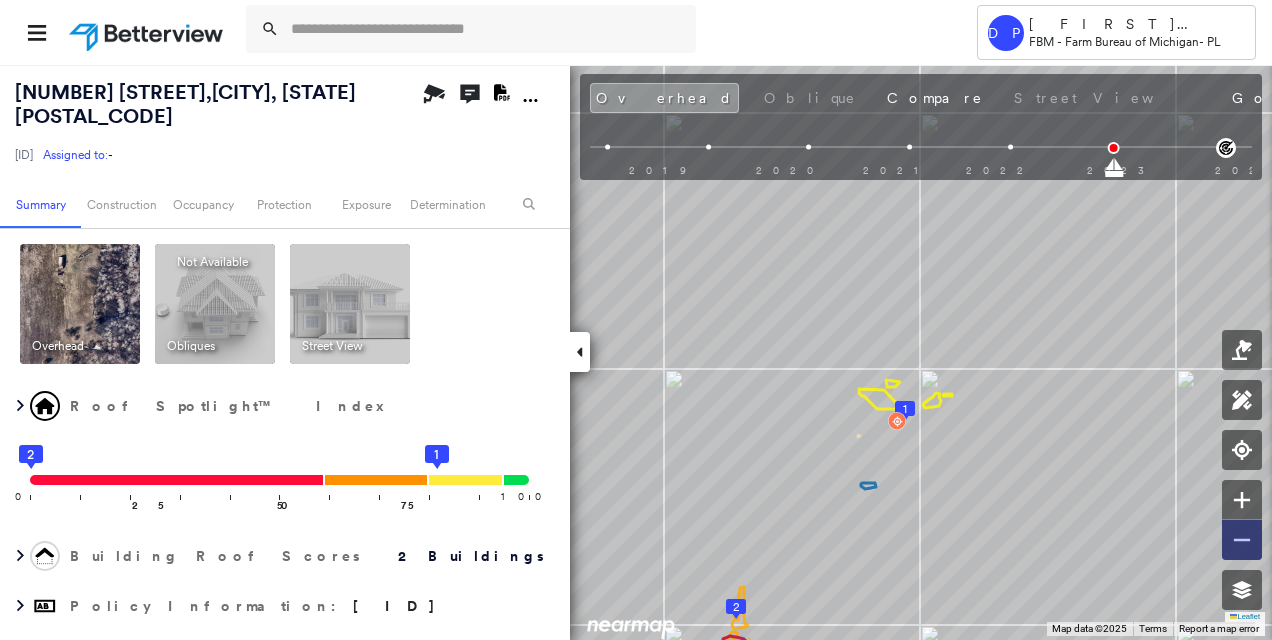 click 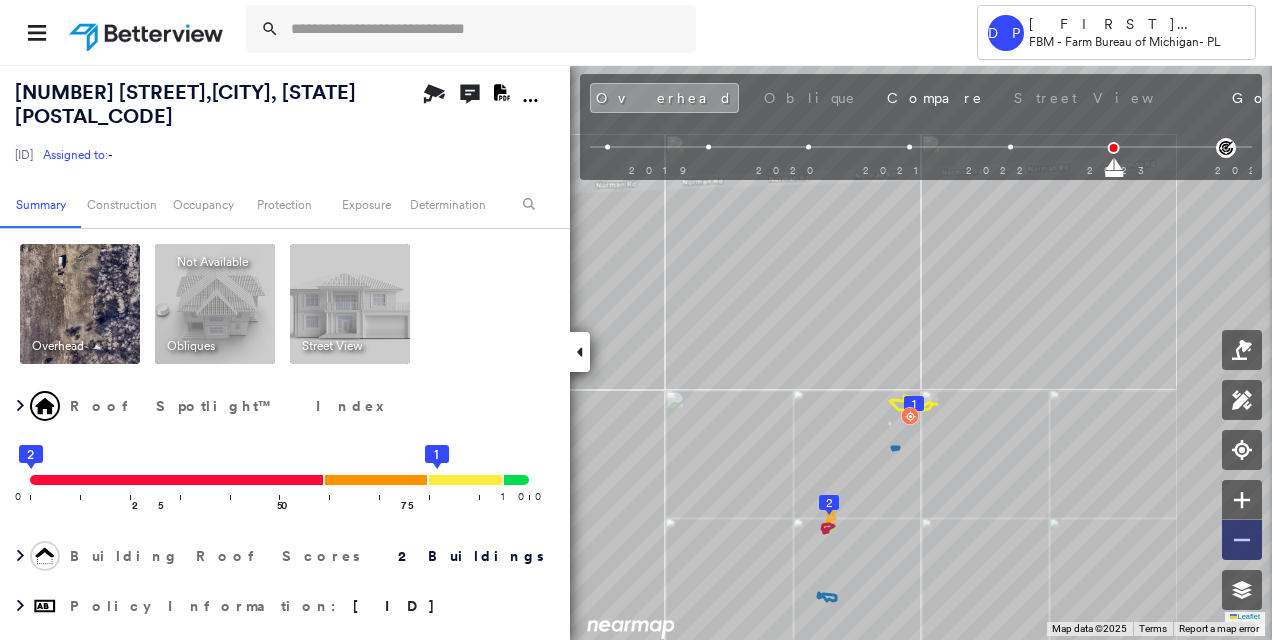 click 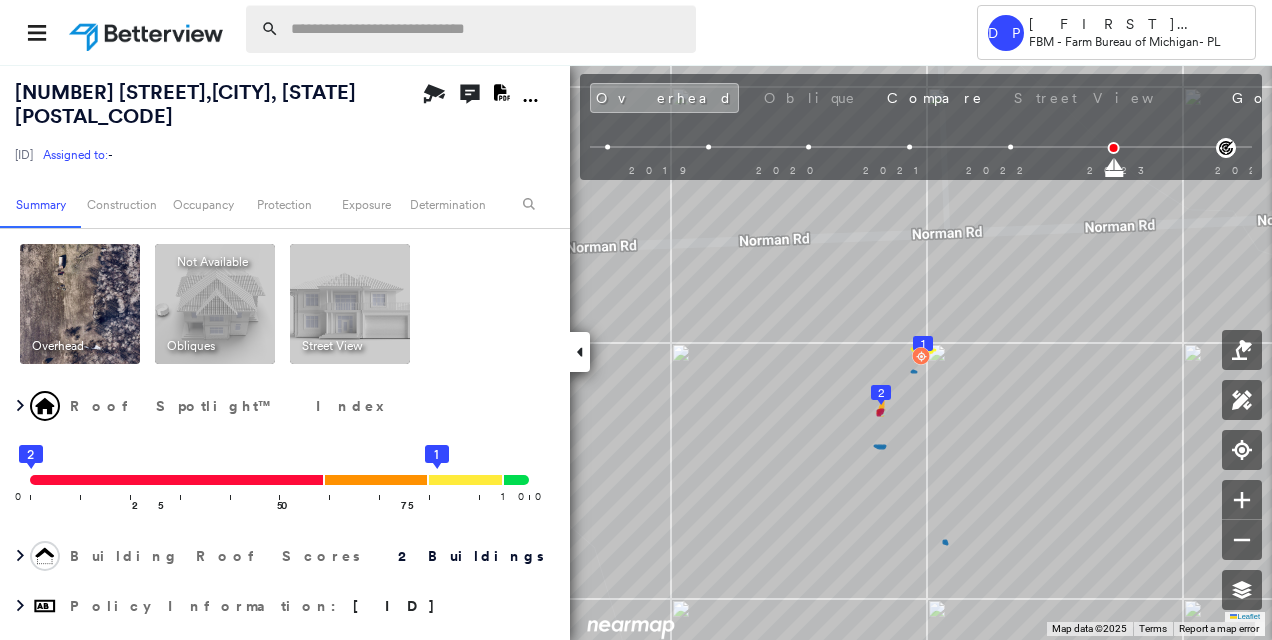 click at bounding box center (487, 29) 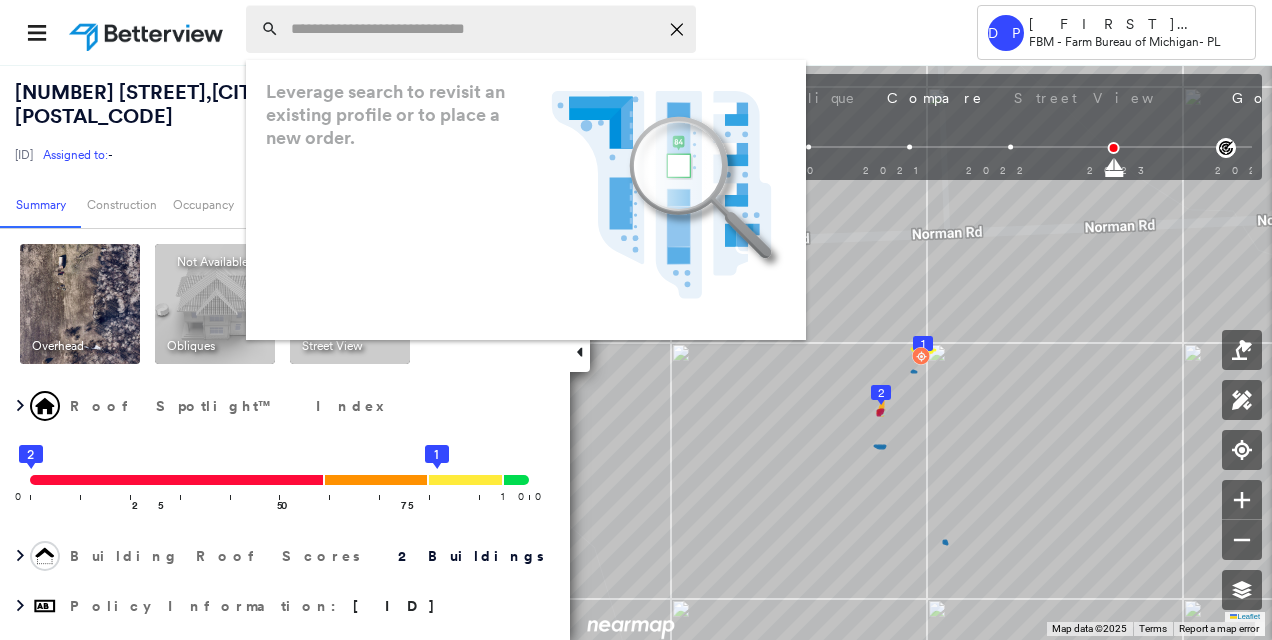 paste on "**********" 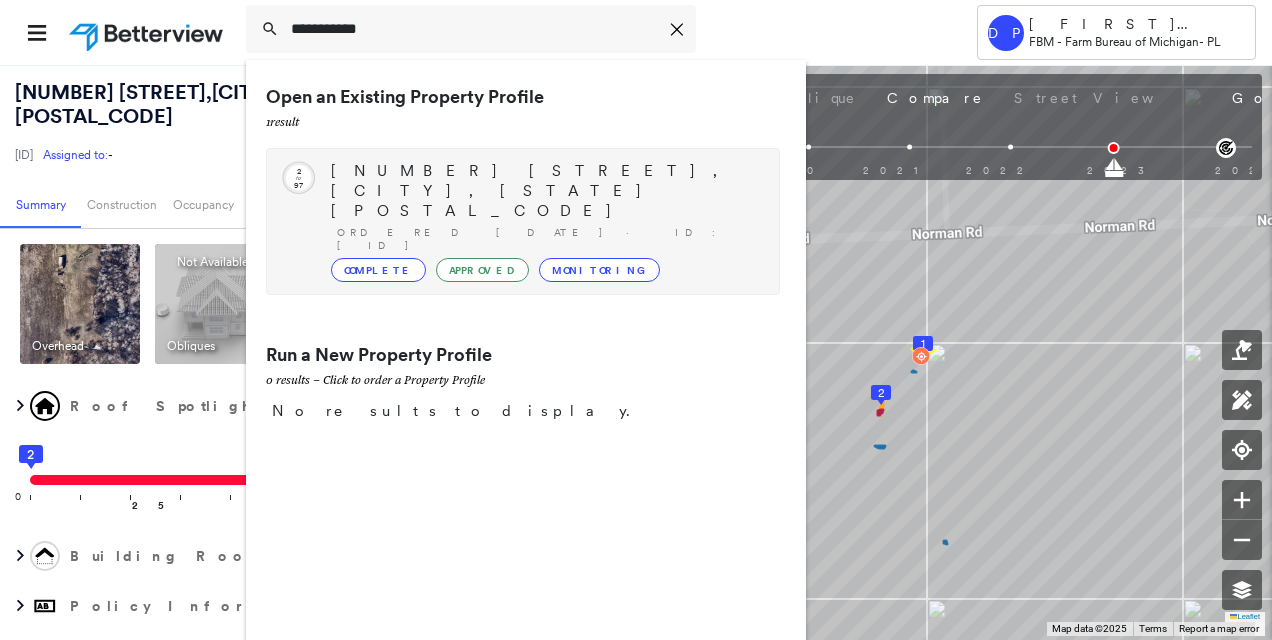 type on "**********" 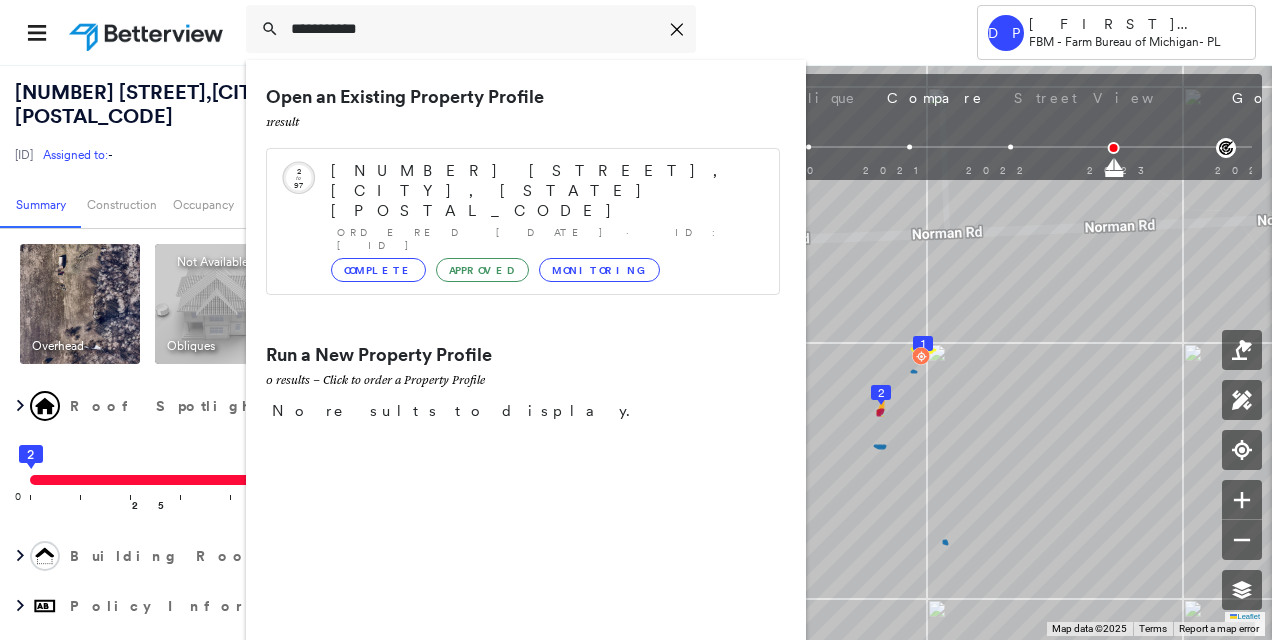 click on "[NUMBER] [STREET], [CITY], [STATE] [POSTAL_CODE]" at bounding box center [545, 191] 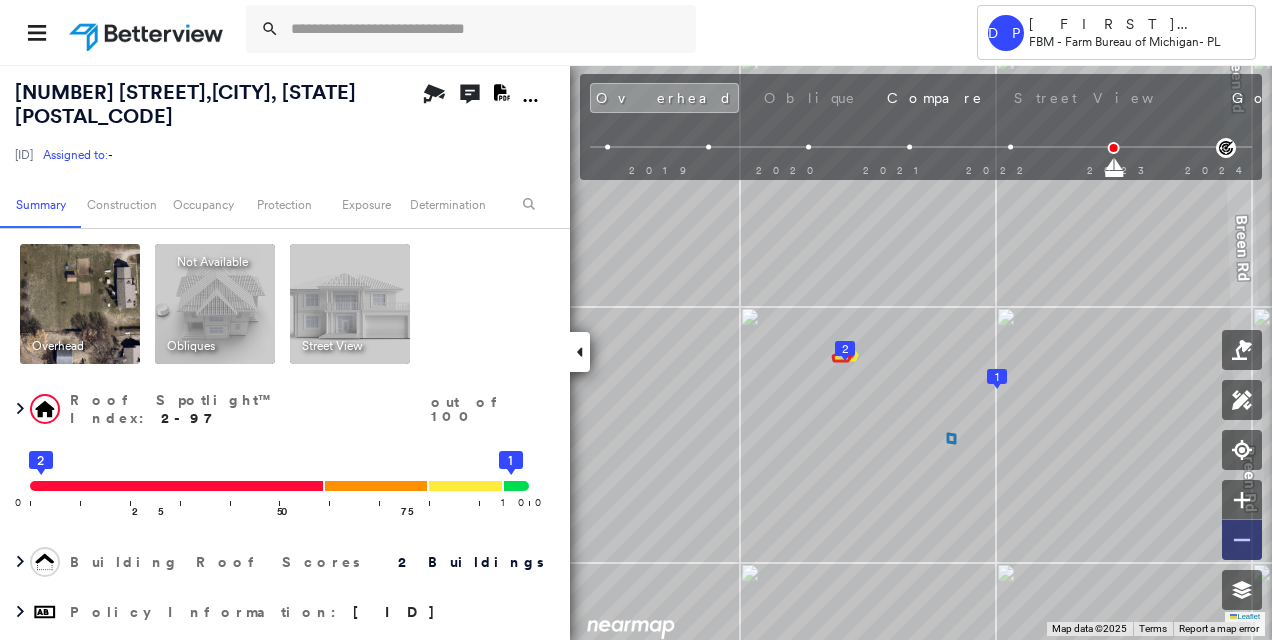 click at bounding box center [1242, 540] 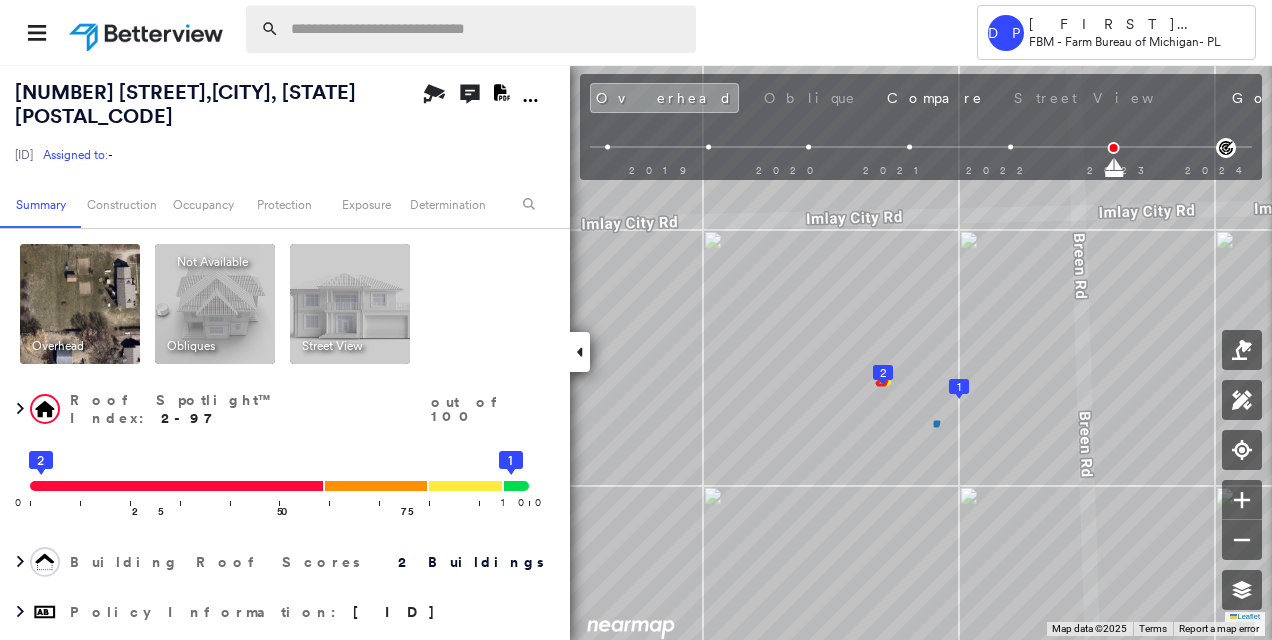 click at bounding box center (487, 29) 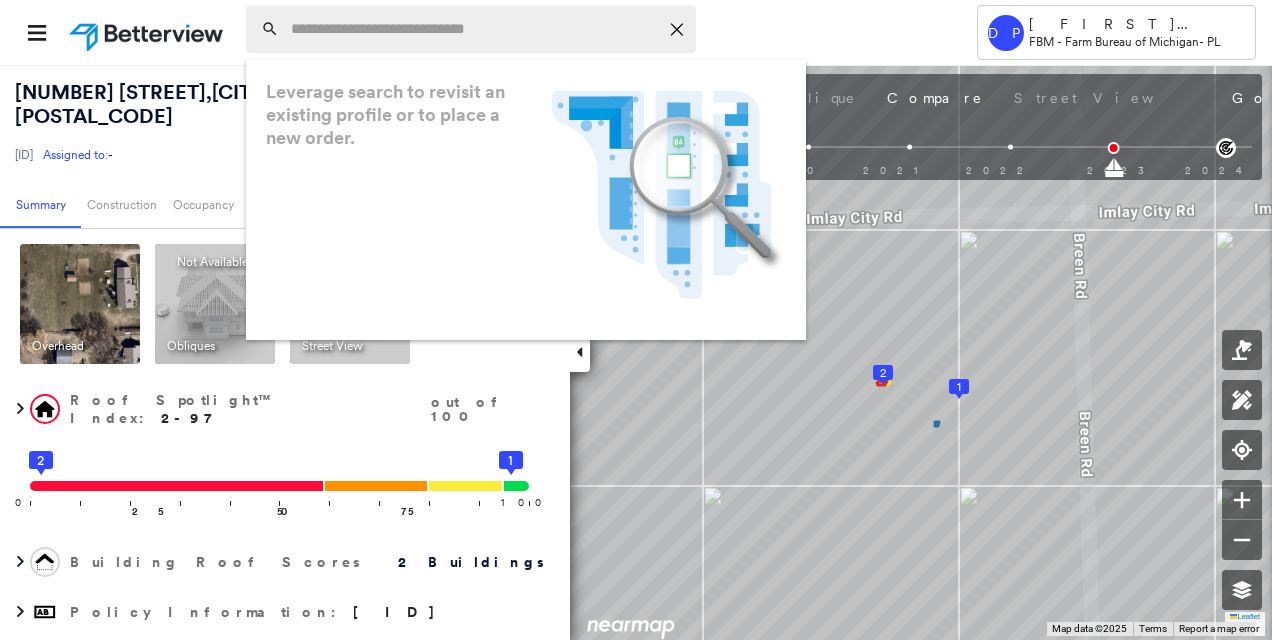 paste on "**********" 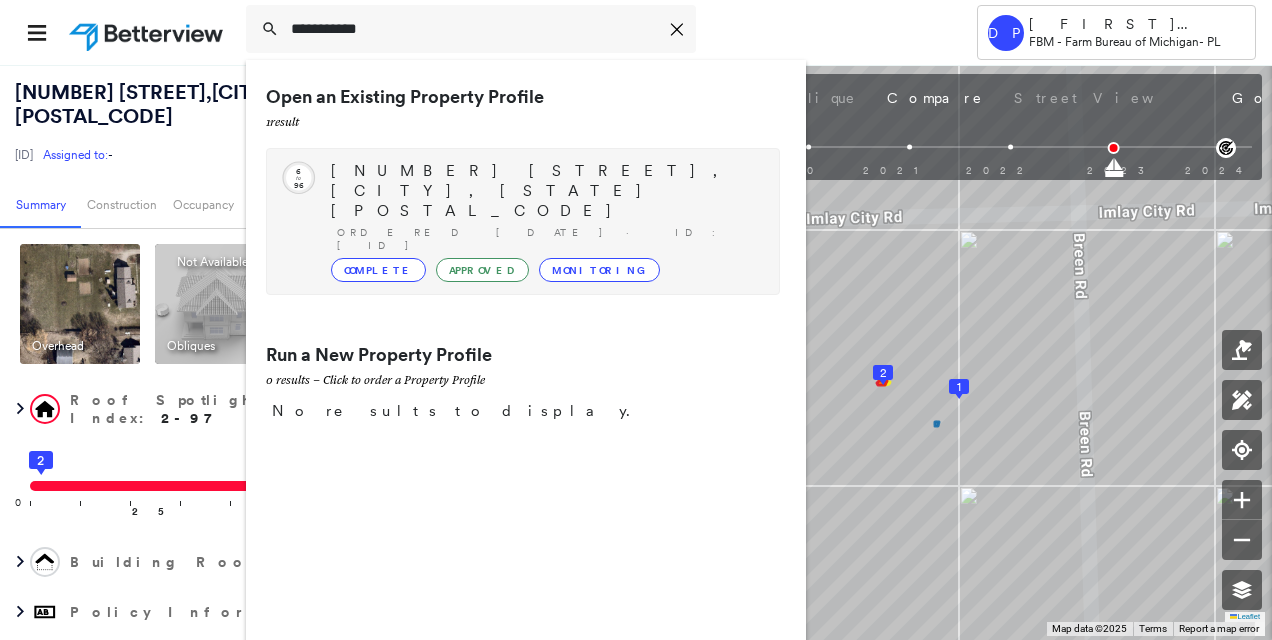 type on "**********" 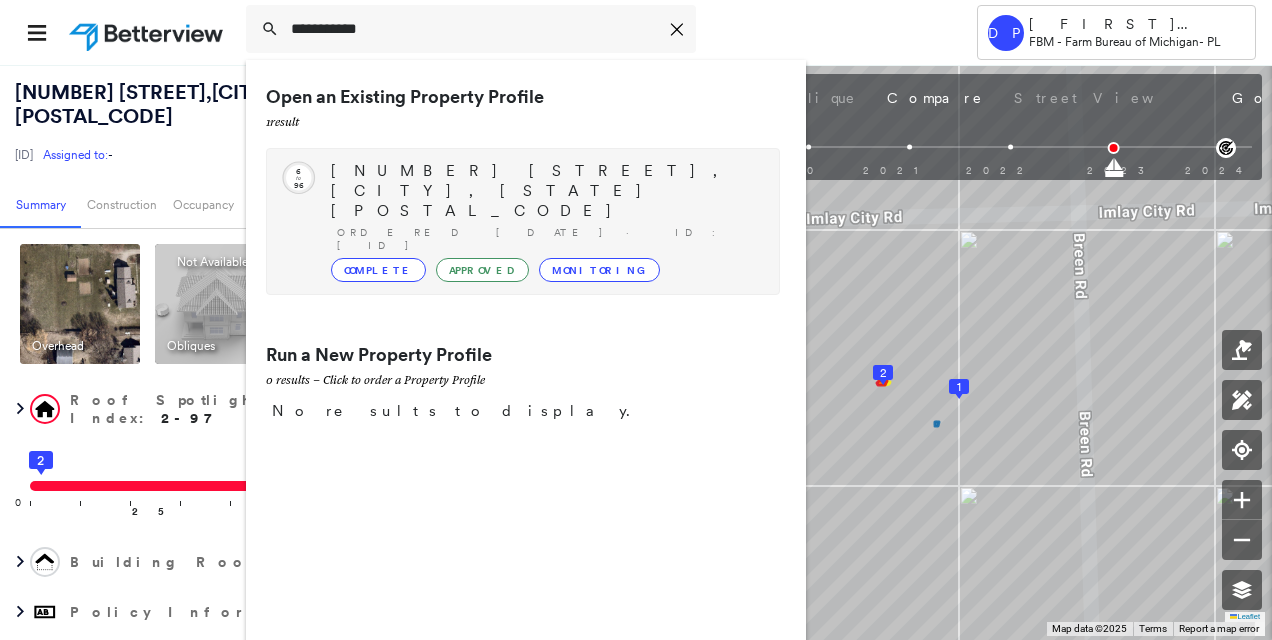 click on "[NUMBER] [STREET], [CITY], [STATE] [POSTAL_CODE]" at bounding box center [545, 191] 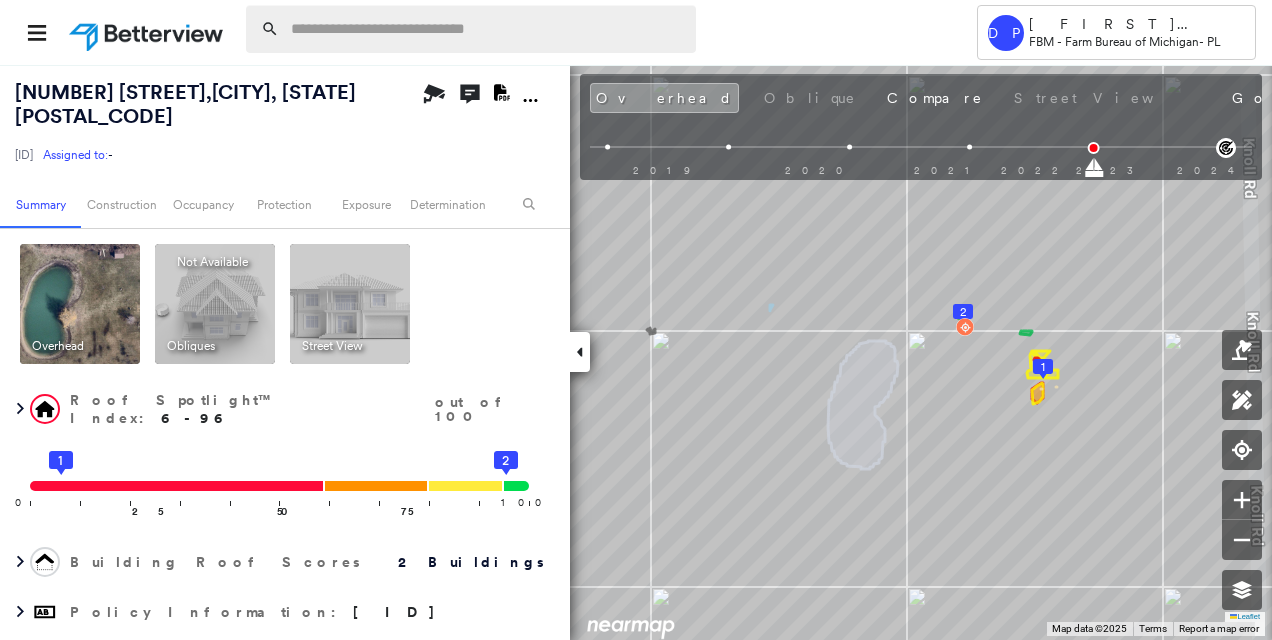 click at bounding box center [487, 29] 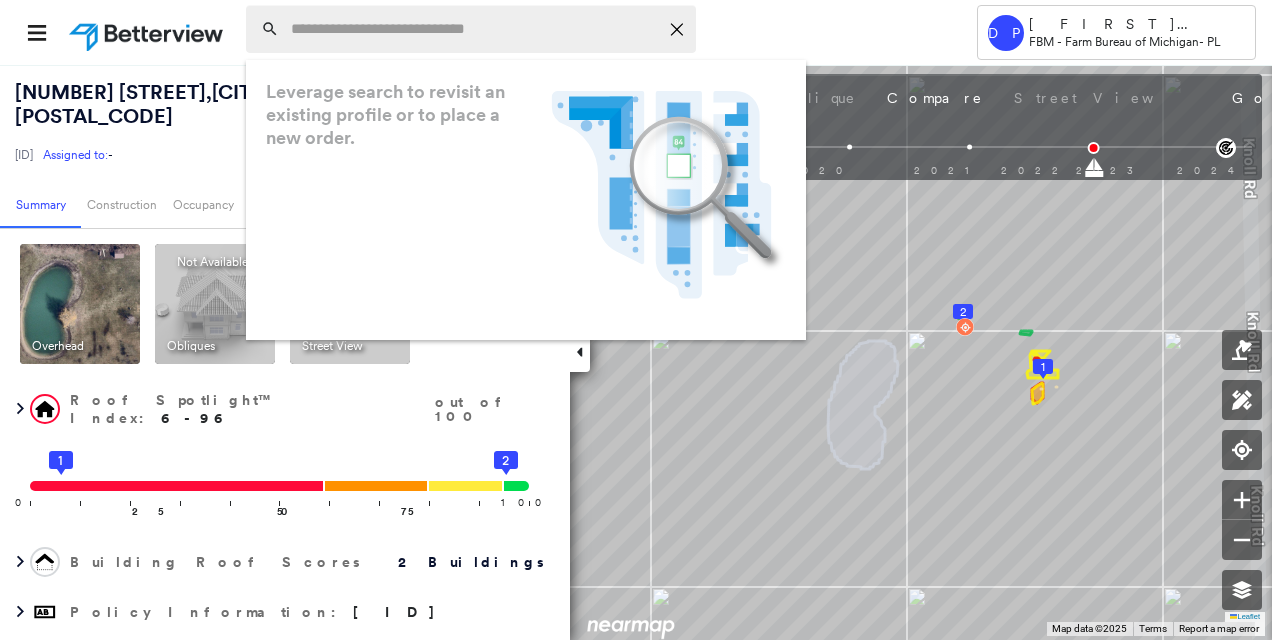 paste on "**********" 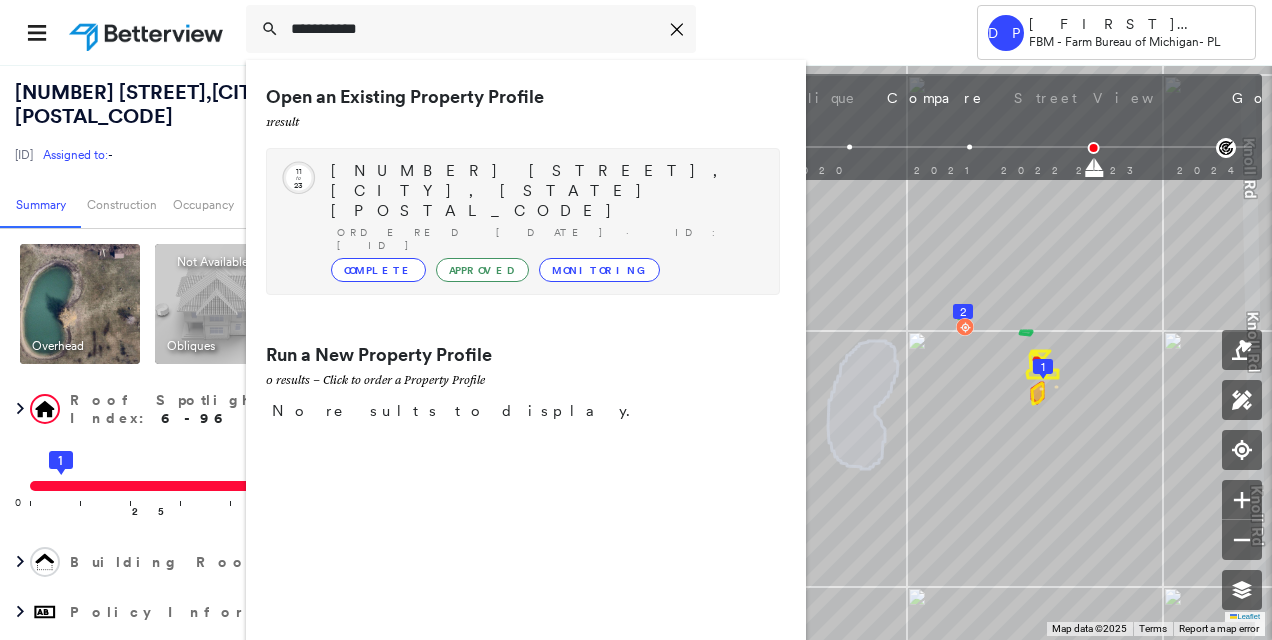 type on "**********" 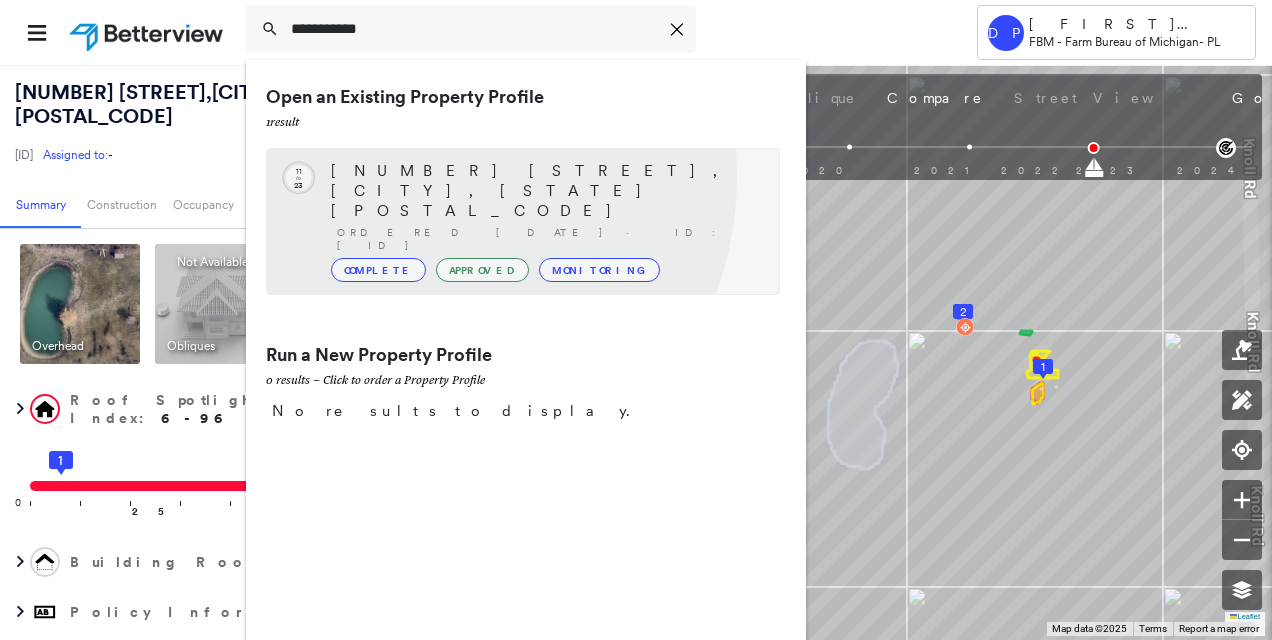 click on "[NUMBER] [STREET], [CITY], [STATE] [POSTAL_CODE]" at bounding box center [545, 191] 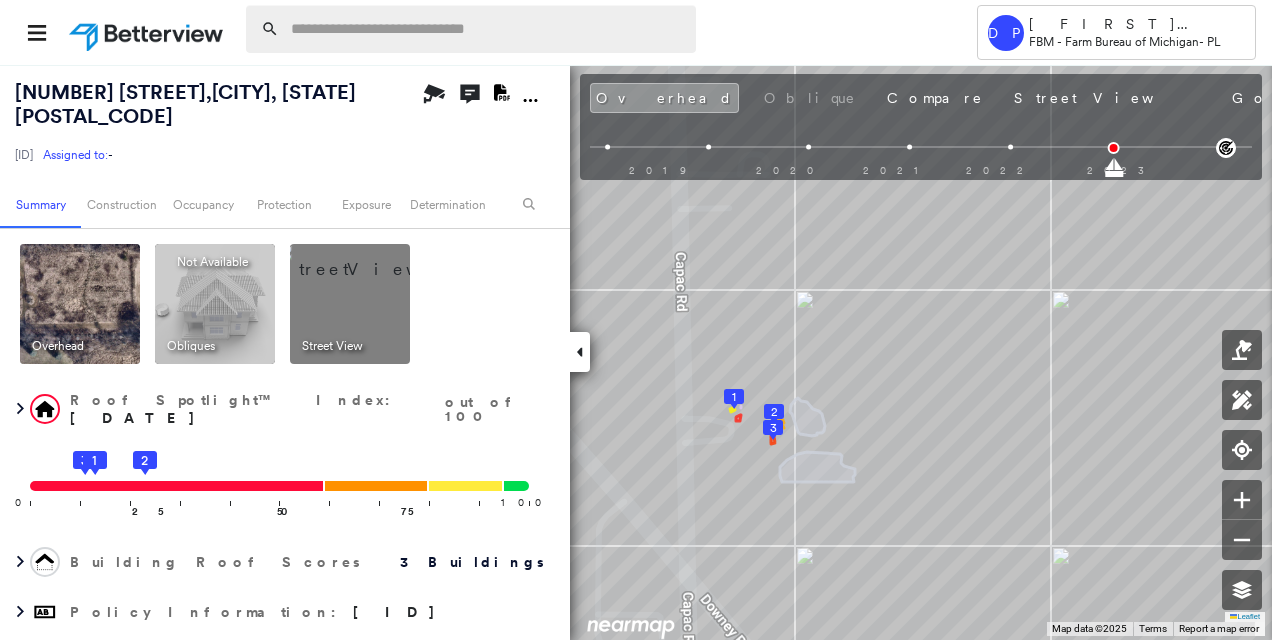 click at bounding box center (487, 29) 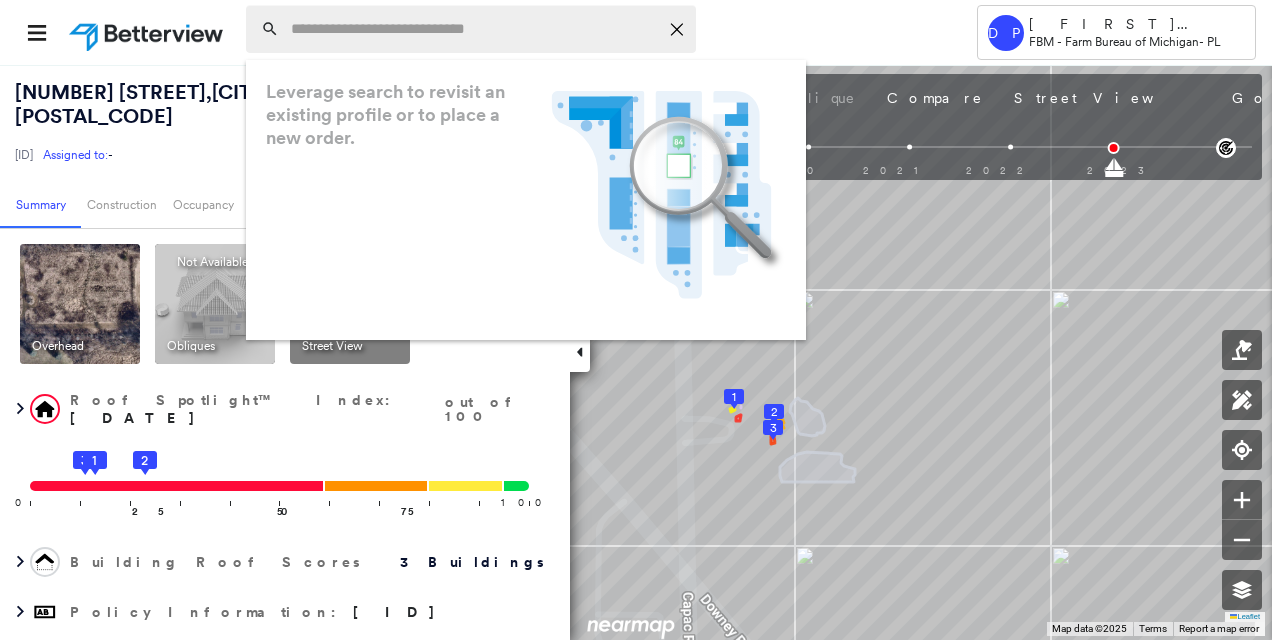 paste on "**********" 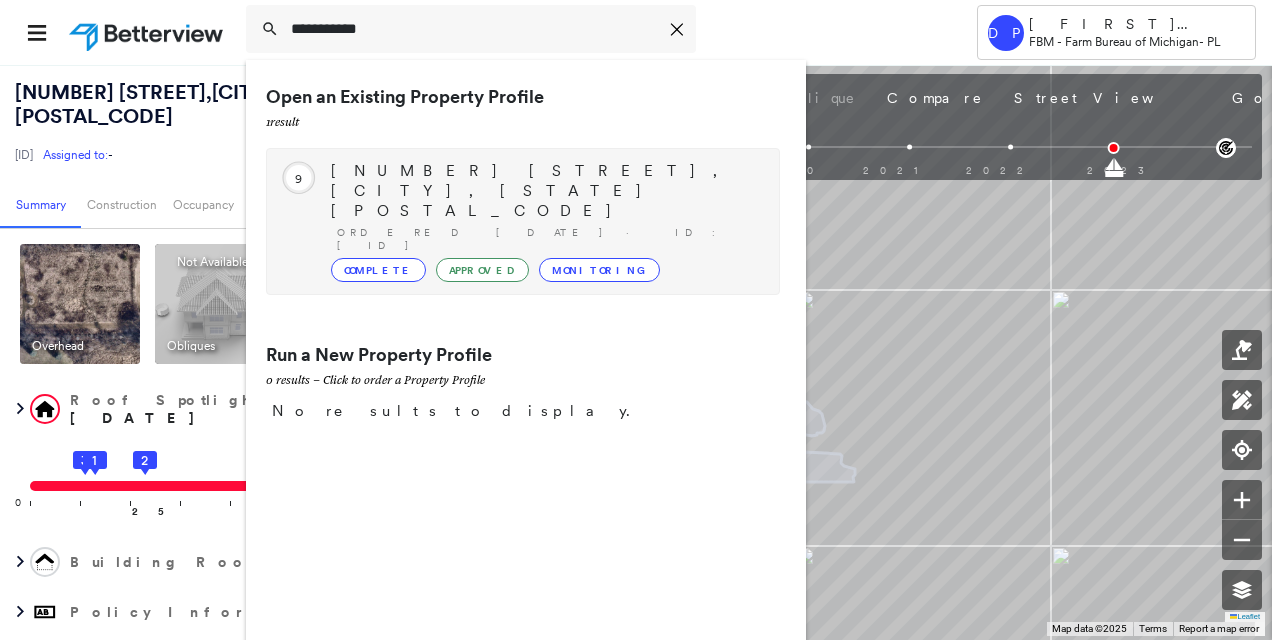type on "**********" 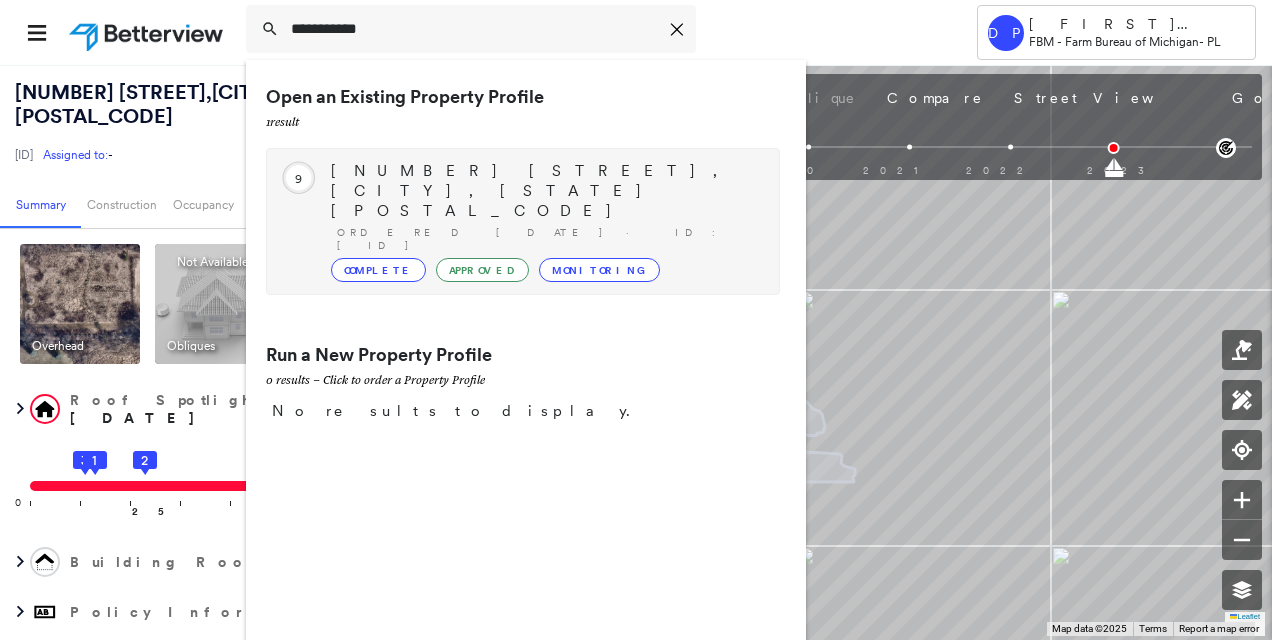 click on "[NUMBER] [STREET], [CITY], [STATE] [POSTAL_CODE]" at bounding box center (545, 191) 